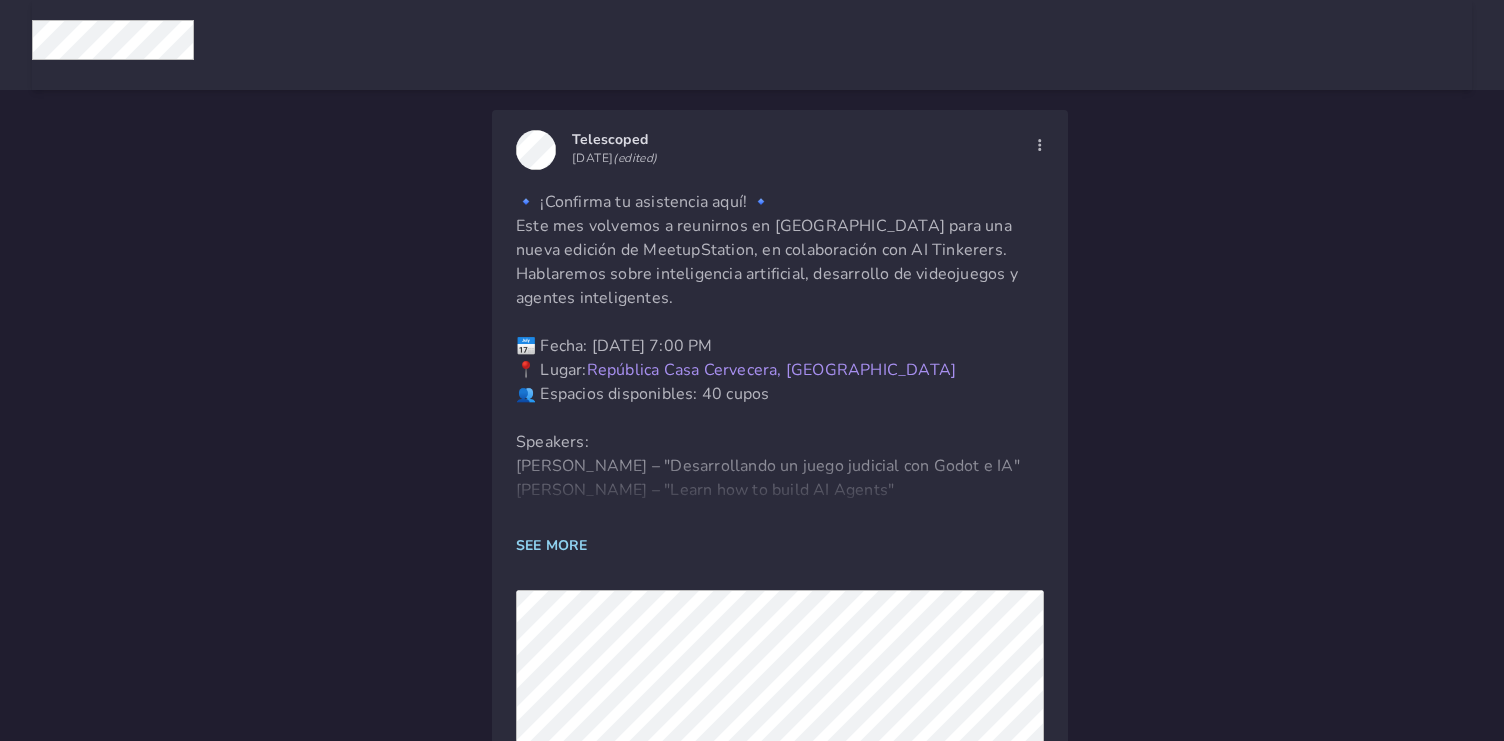 scroll, scrollTop: 0, scrollLeft: 0, axis: both 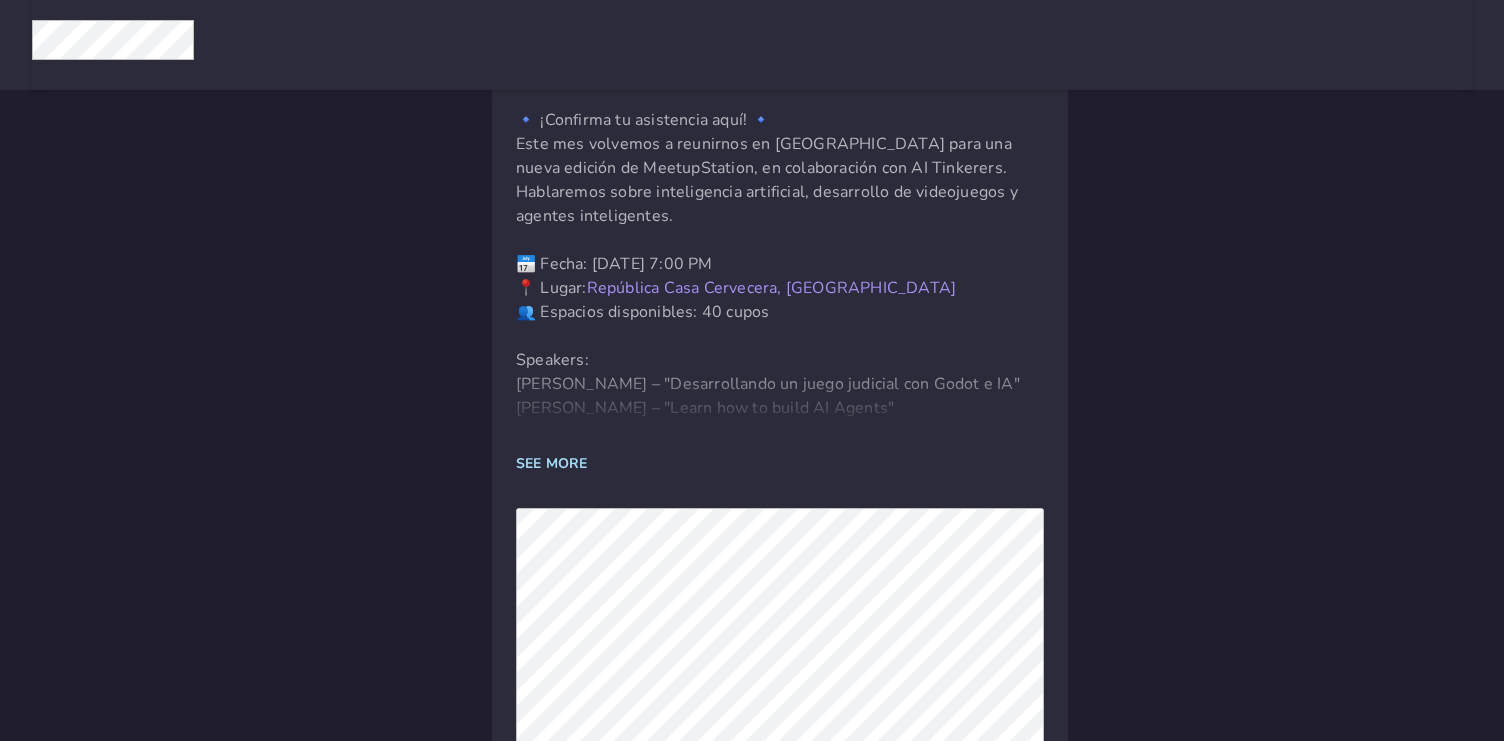 click on "SEE MORE" 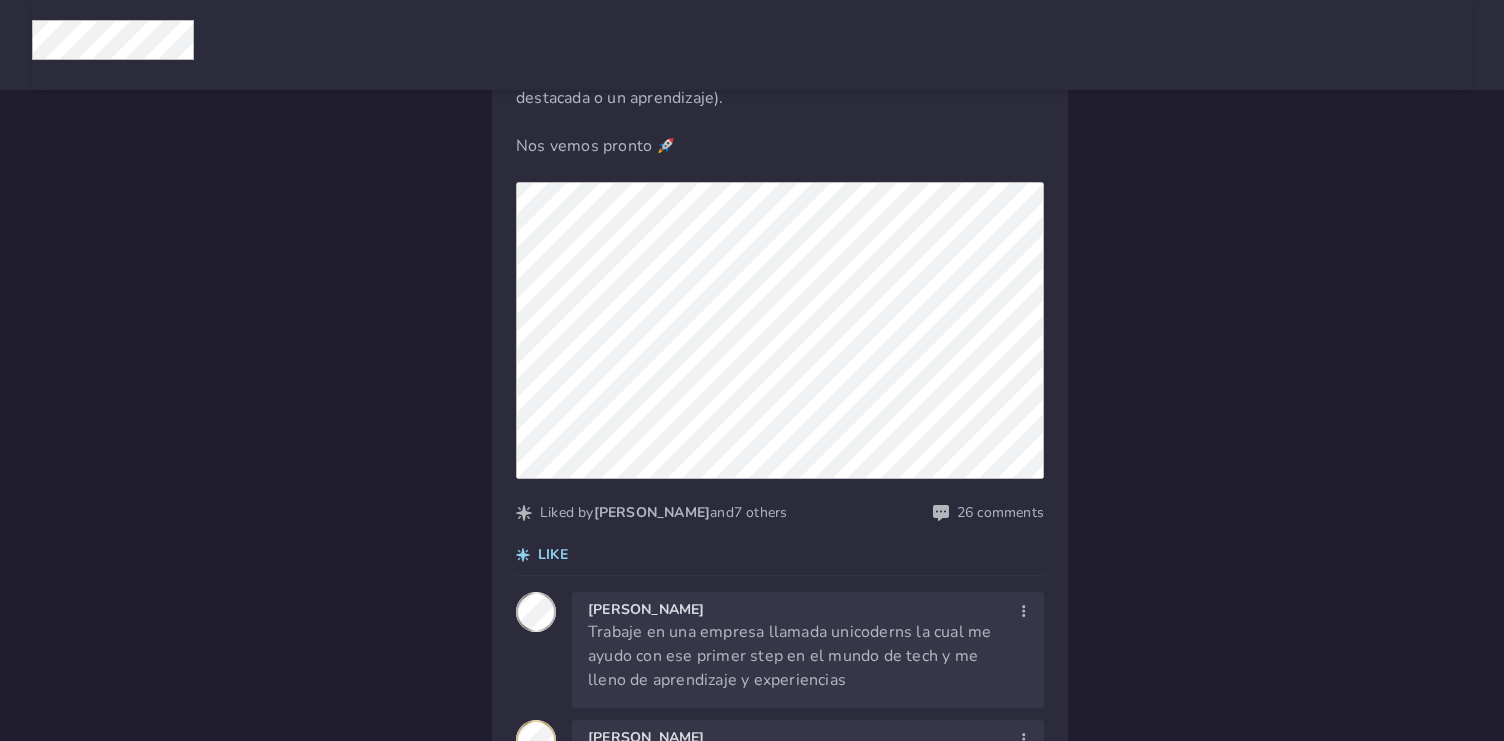 scroll, scrollTop: 634, scrollLeft: 0, axis: vertical 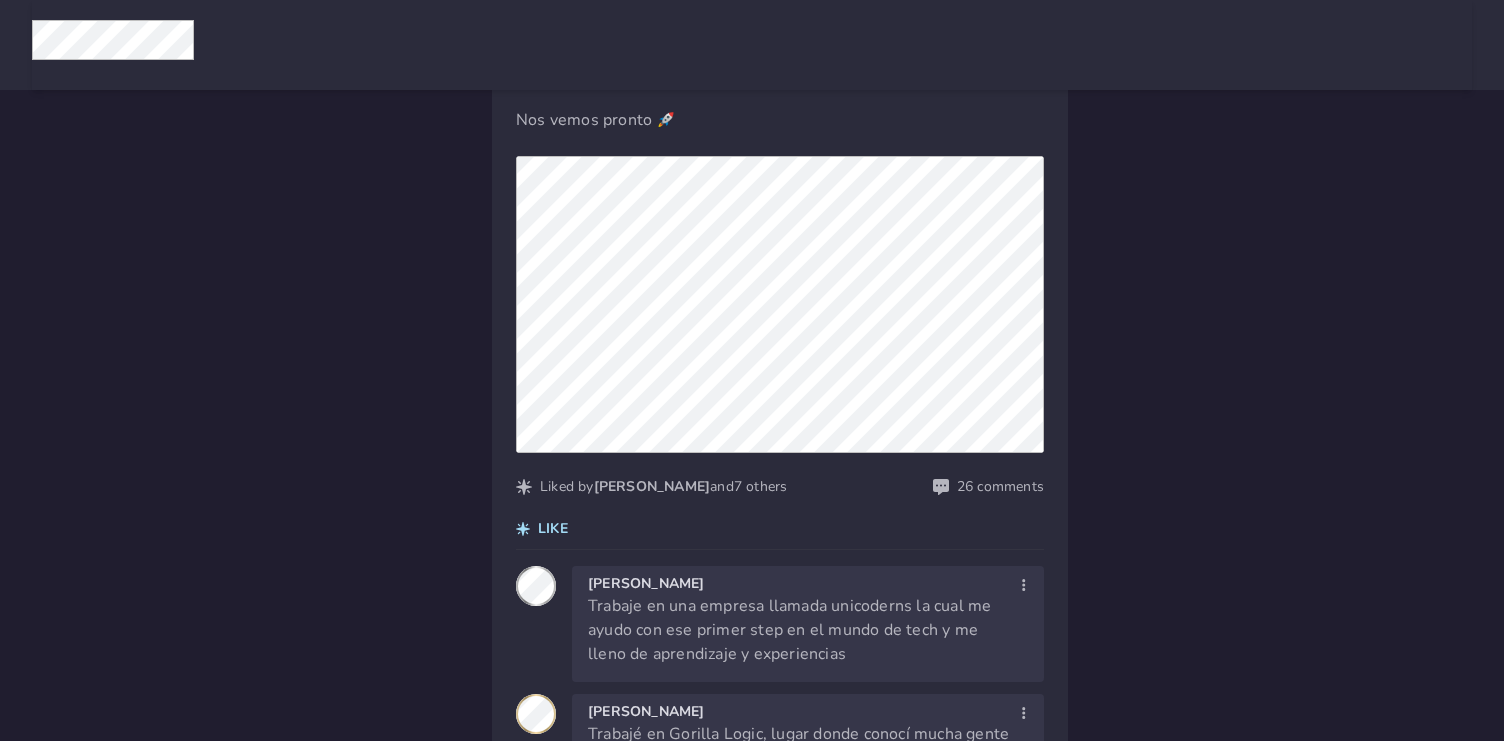 click on "LIKE" at bounding box center [553, 529] 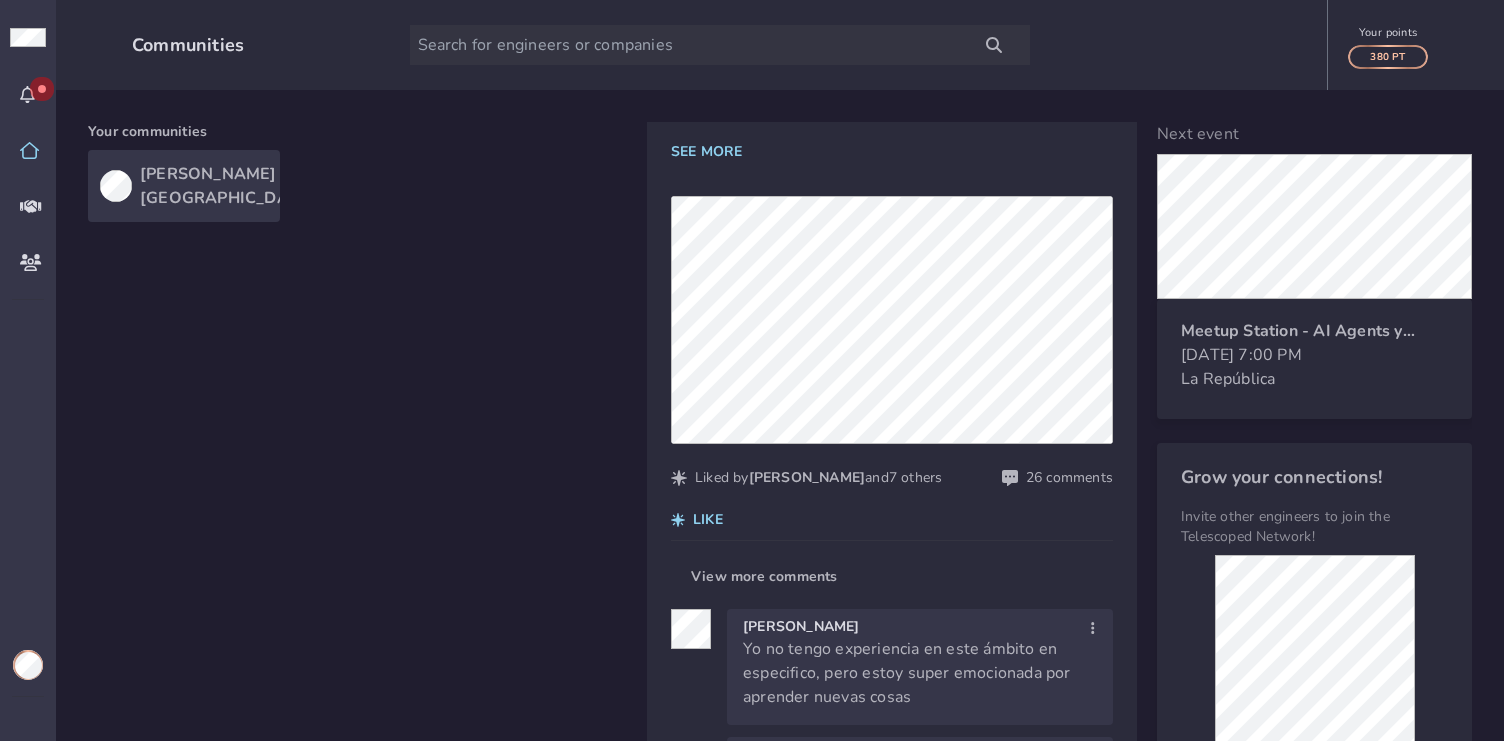 scroll, scrollTop: 1444, scrollLeft: 0, axis: vertical 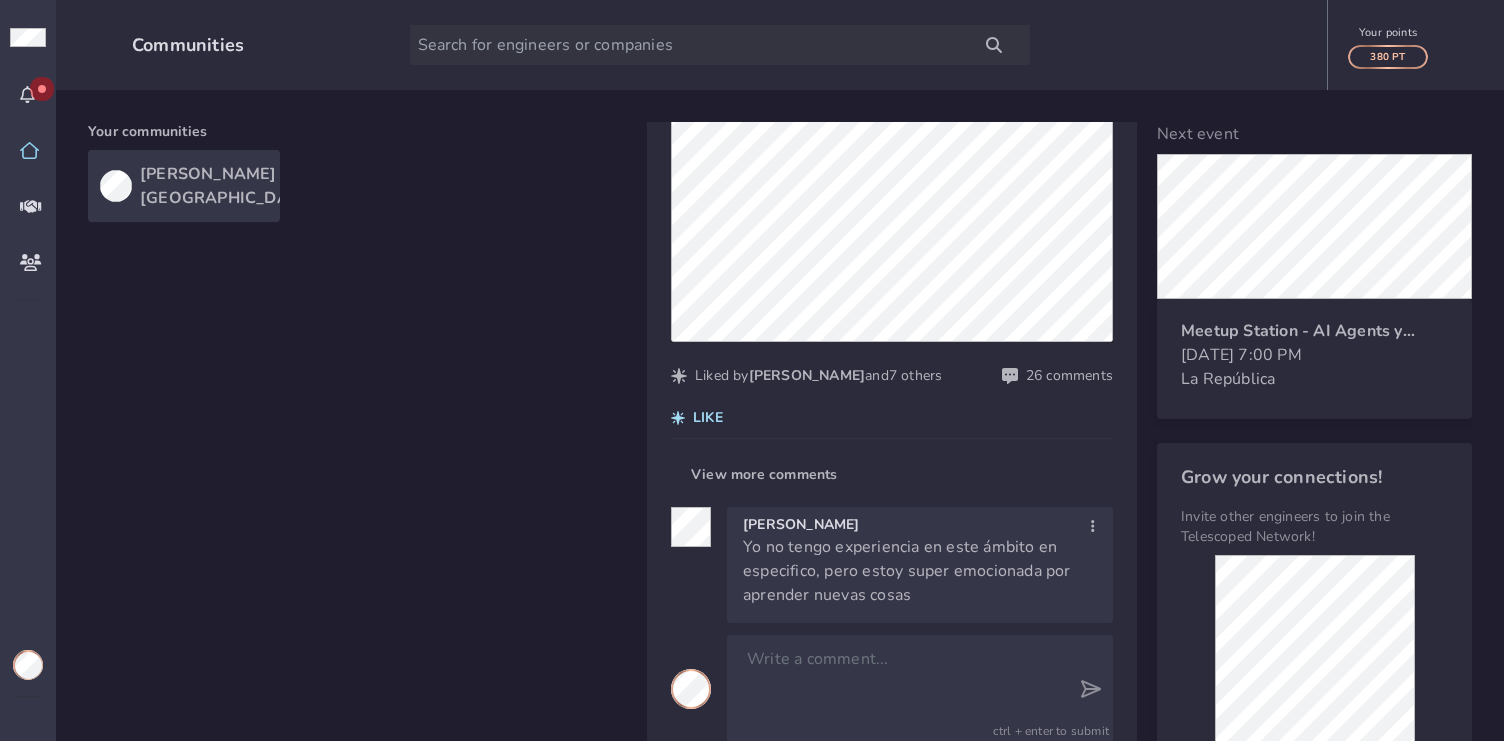 click on "LIKE" at bounding box center [708, 418] 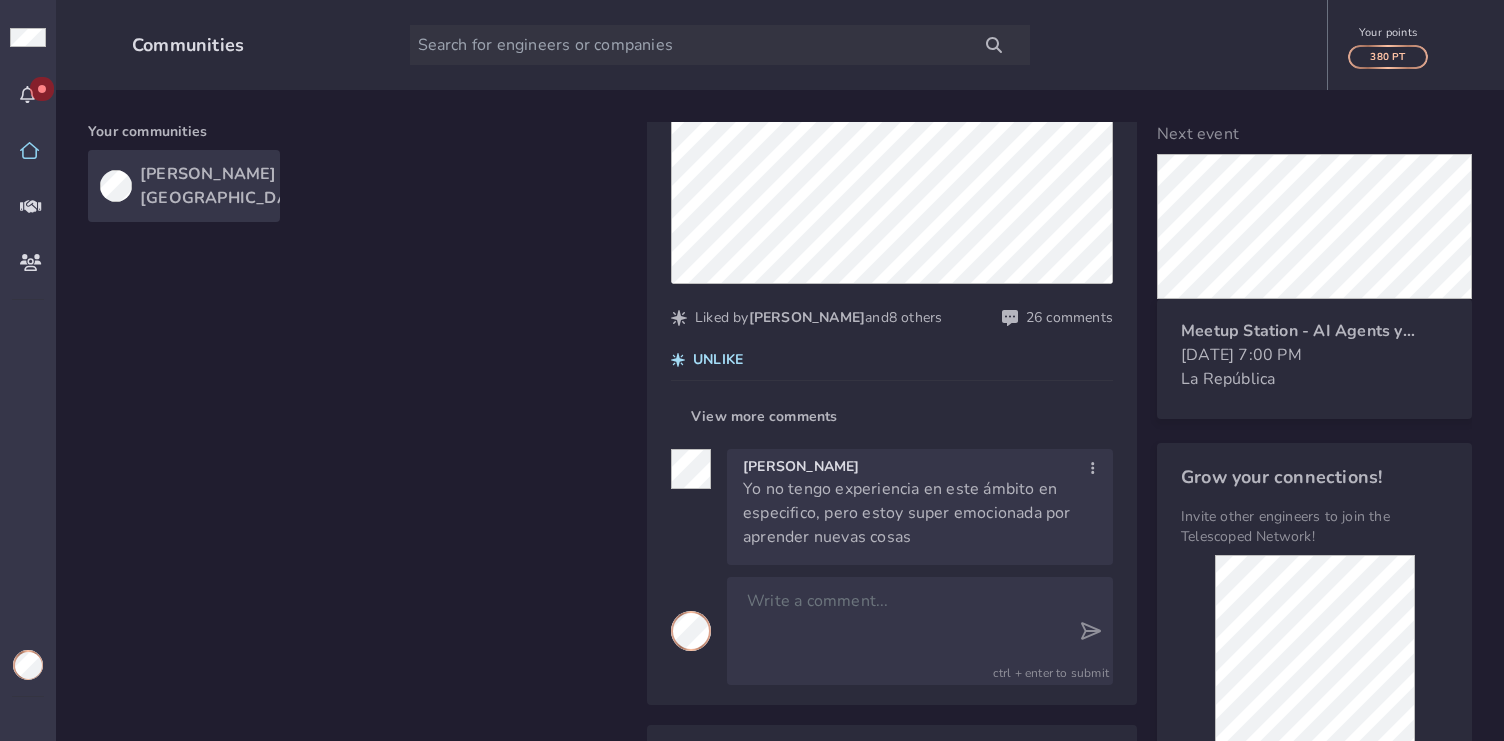 scroll, scrollTop: 1568, scrollLeft: 0, axis: vertical 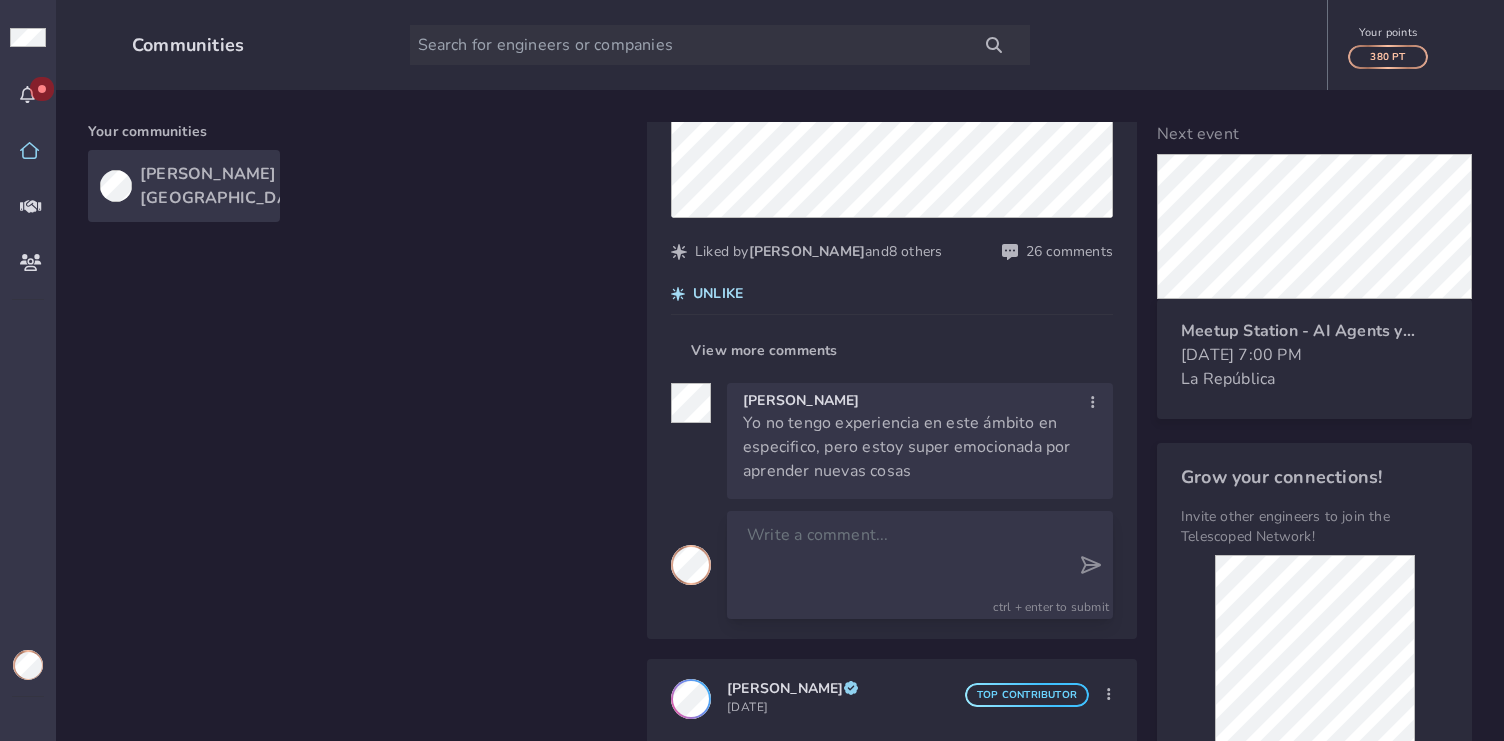 click at bounding box center [902, 565] 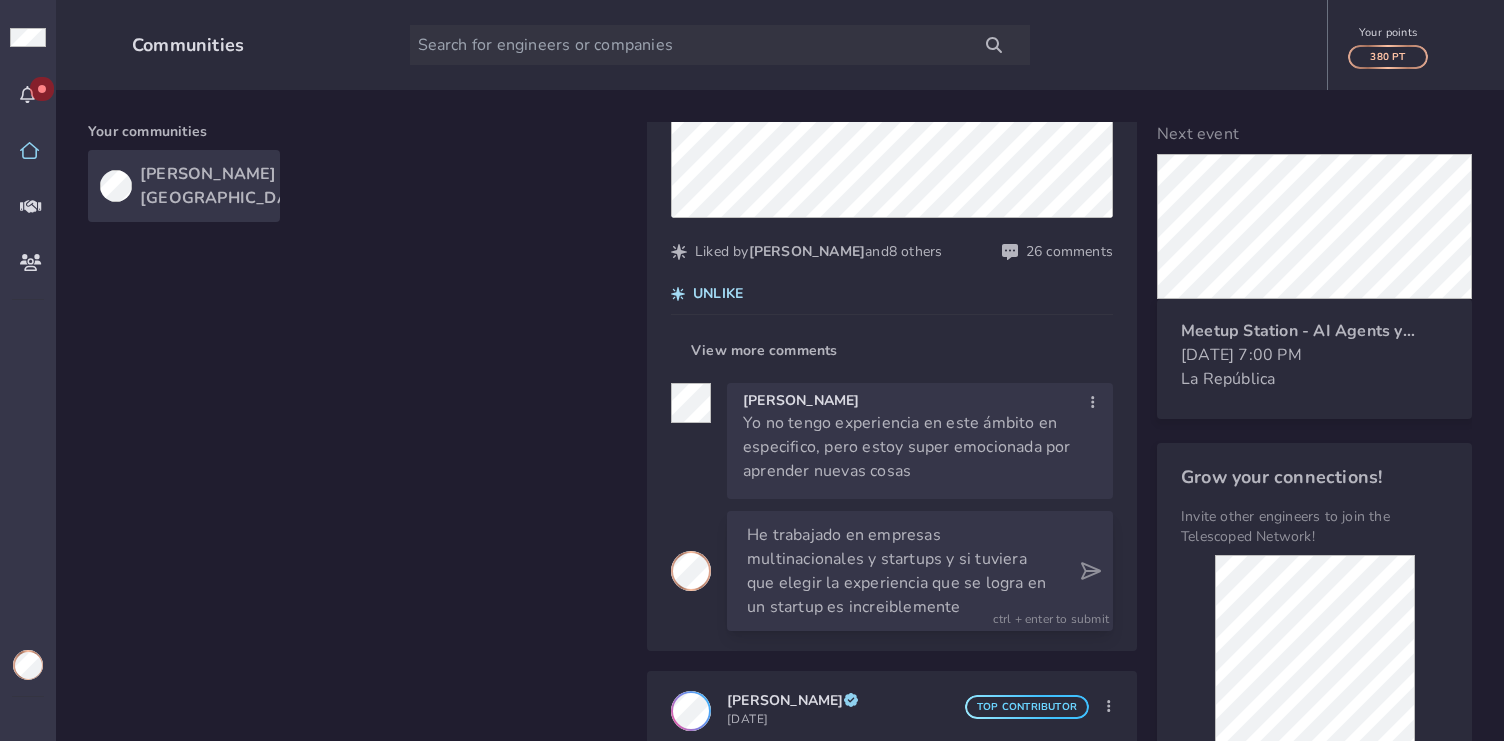 click on "He trabajado en empresas multinacionales y startups y si tuviera que elegir la experiencia que se logra en un startup es increiblemente" at bounding box center [902, 571] 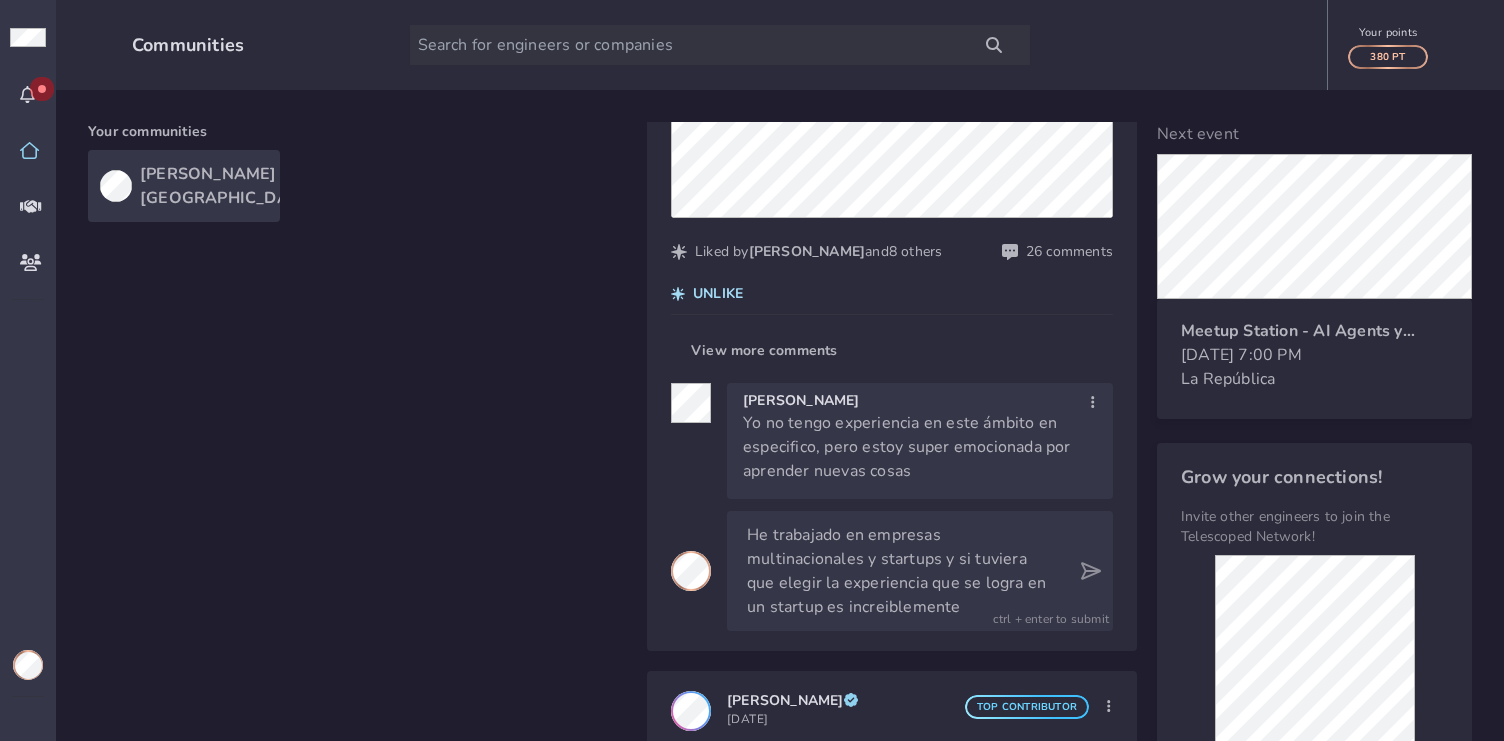 click on "***** * ********" 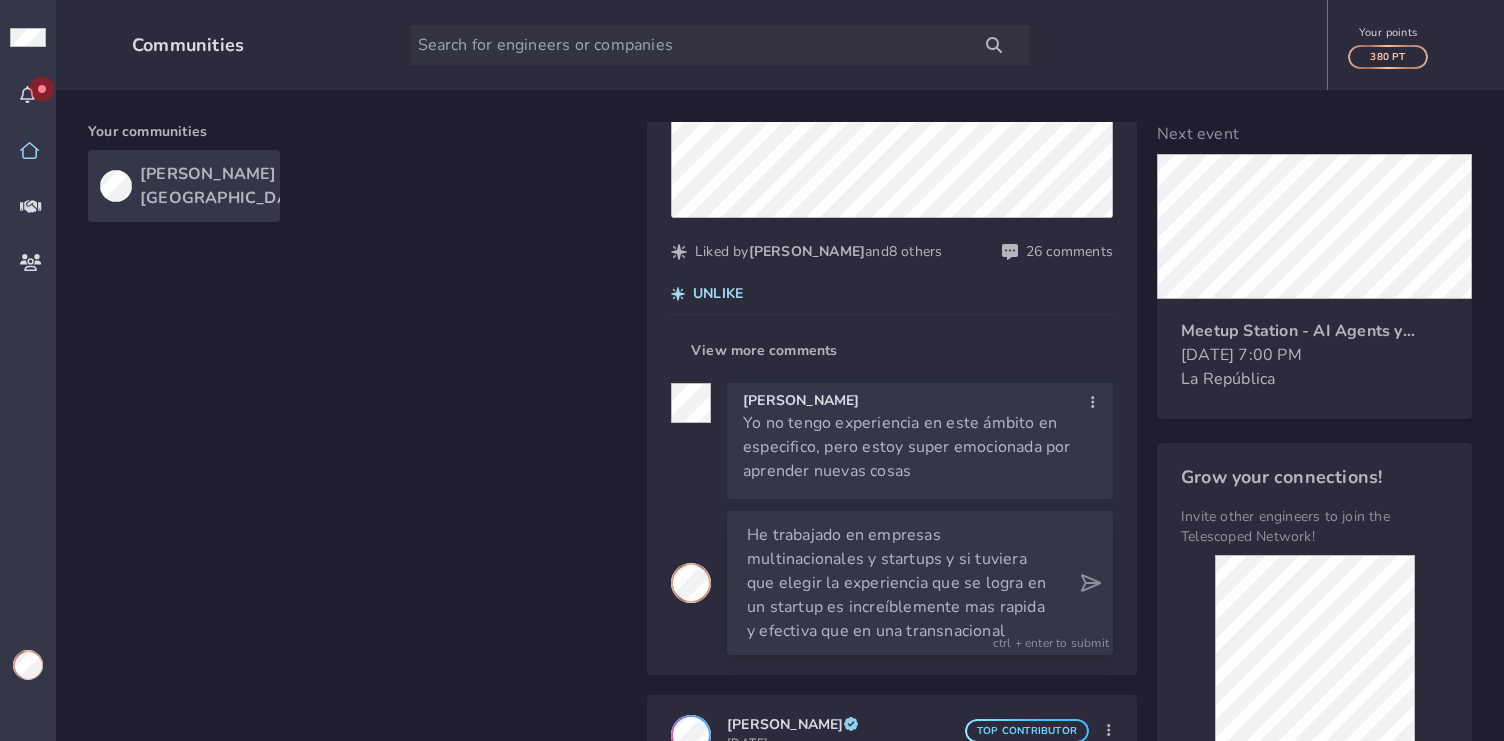 click on "He trabajado en empresas multinacionales y startups y si tuviera que elegir la experiencia que se logra en un startup es increíblemente mas rapida y efectiva que en una transnacional" at bounding box center (902, 583) 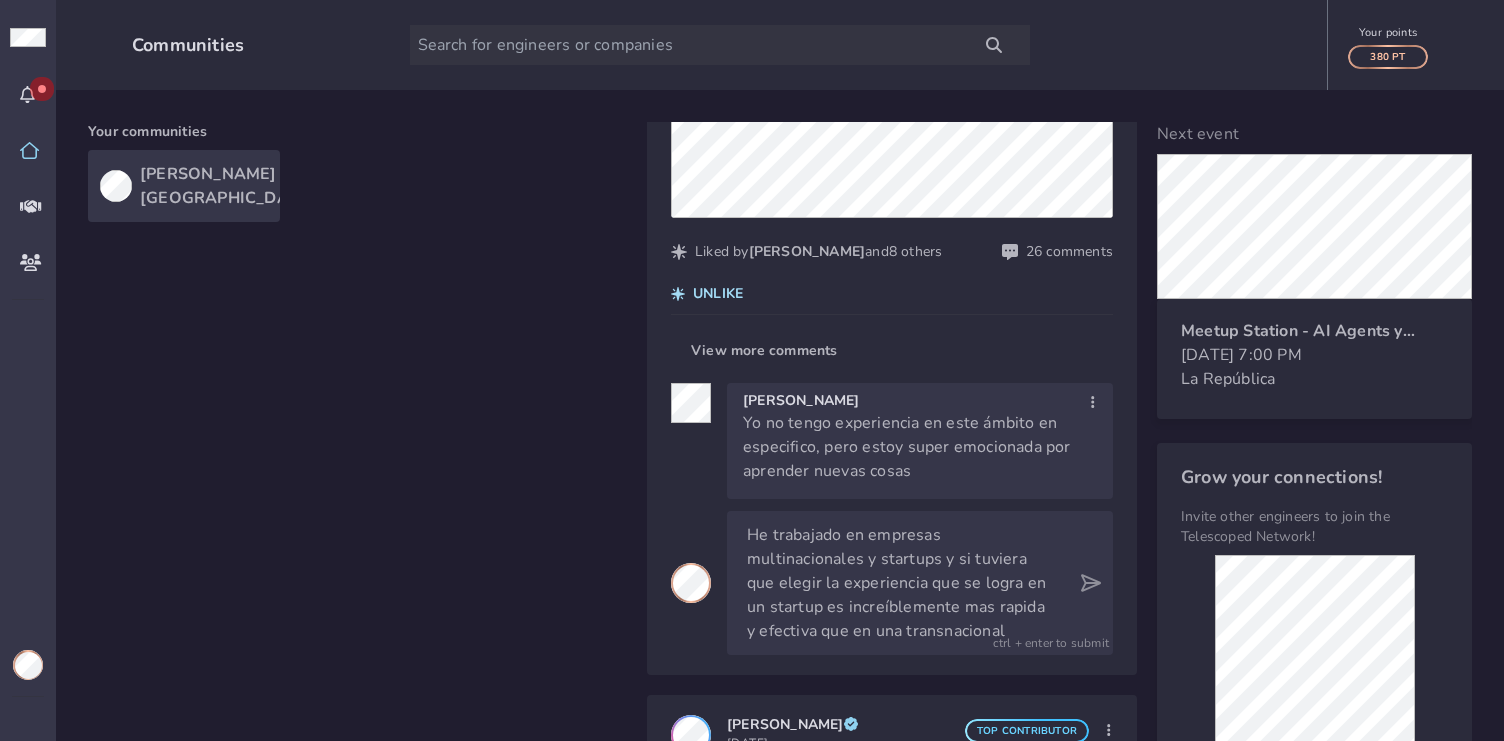 click on "******" 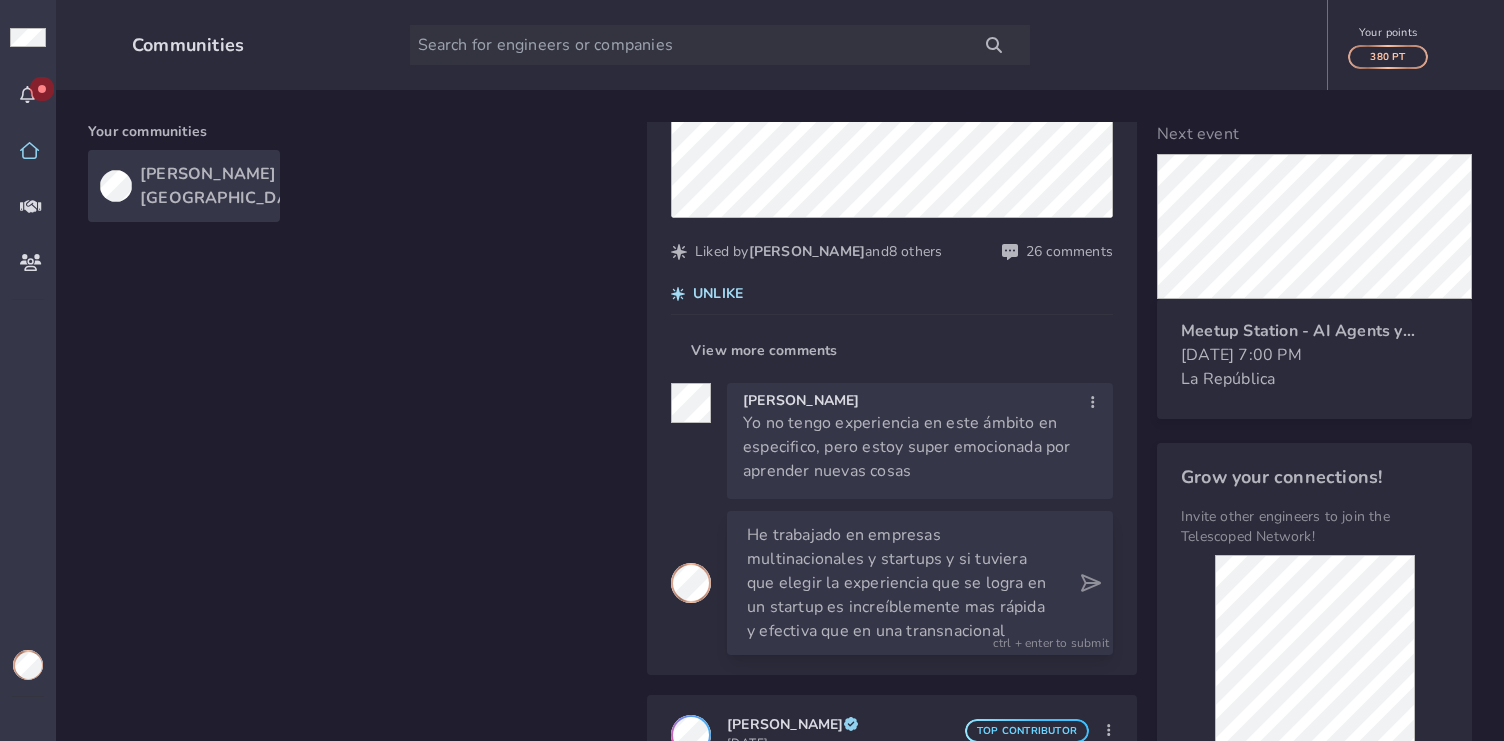 click on "He trabajado en empresas multinacionales y startups y si tuviera que elegir la experiencia que se logra en un startup es increíblemente mas rápida y efectiva que en una transnacional" at bounding box center (902, 583) 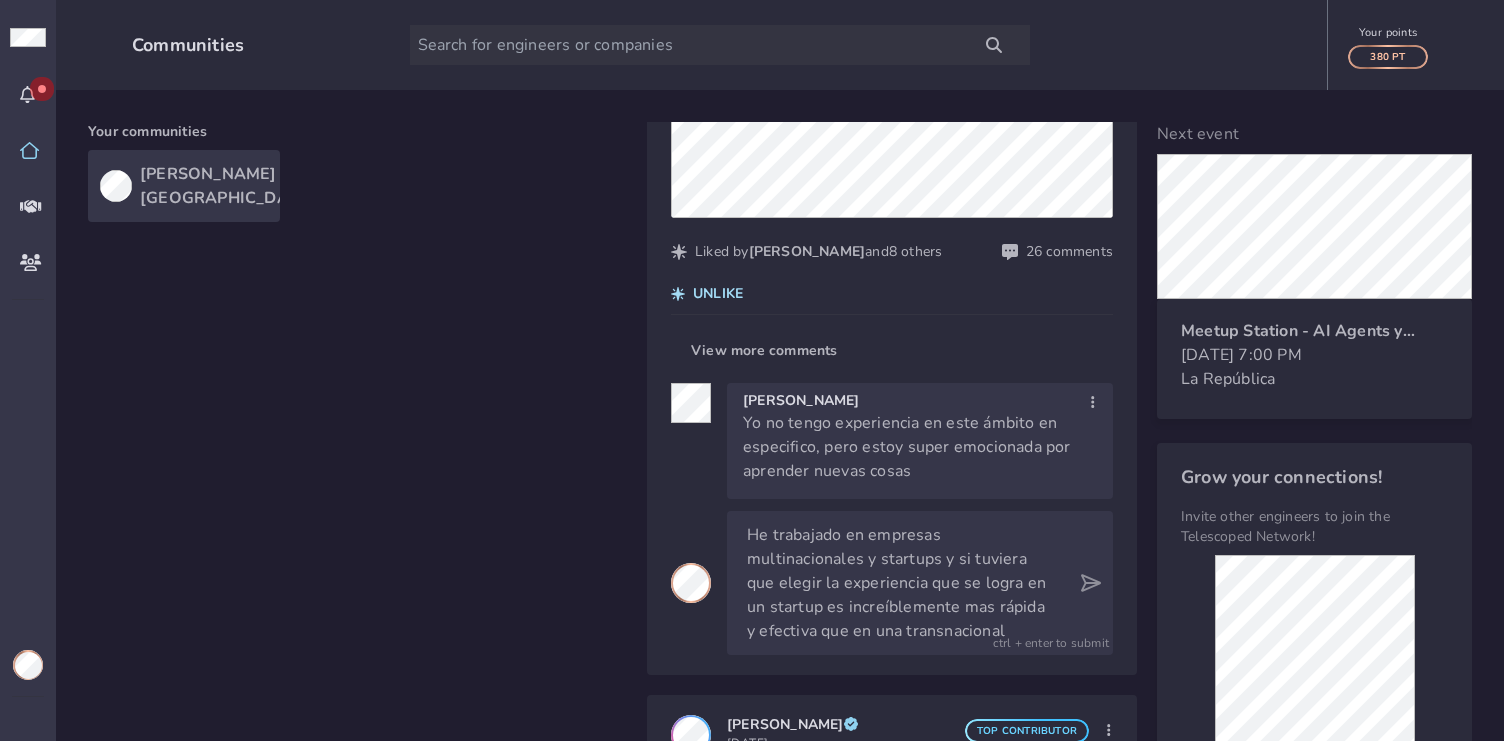 click on "* * *" 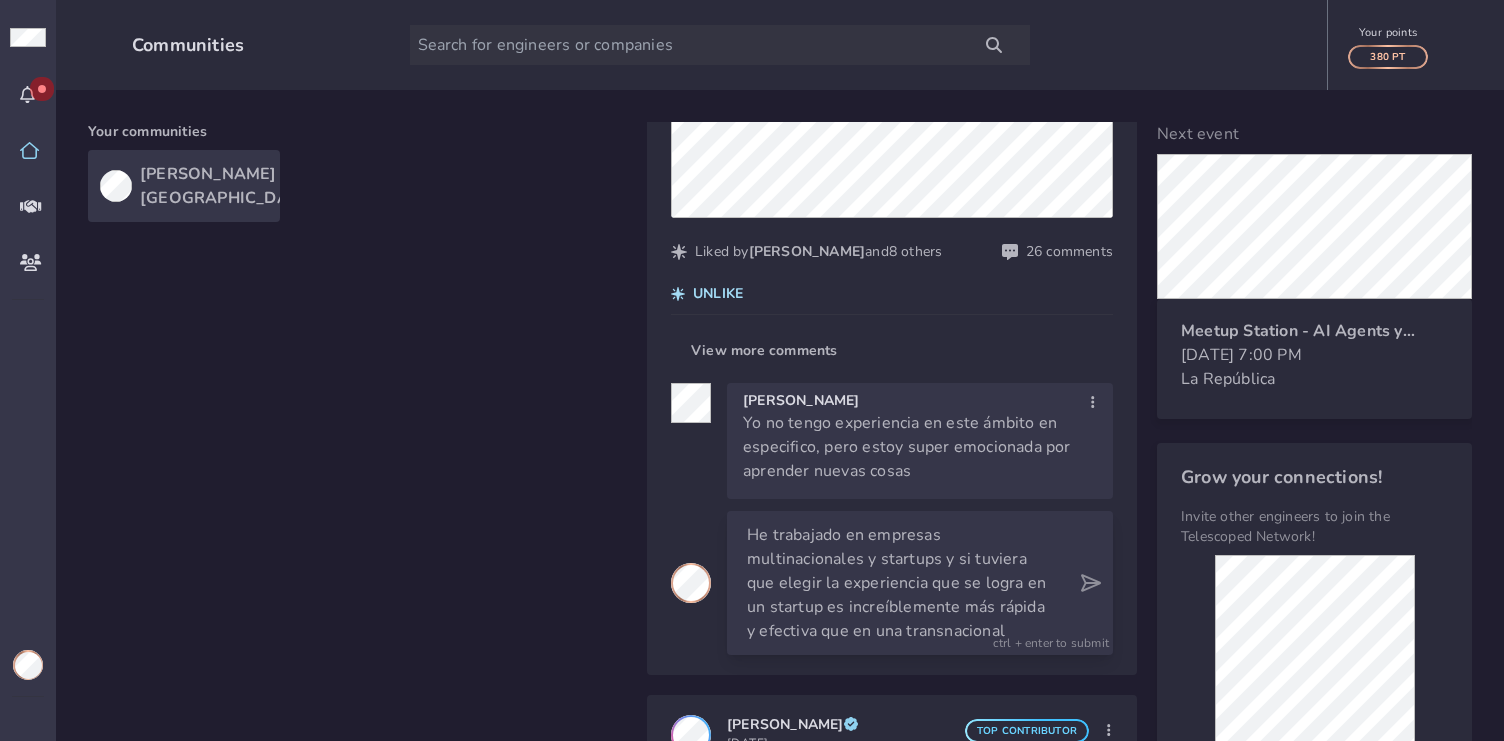 click at bounding box center (1091, 583) 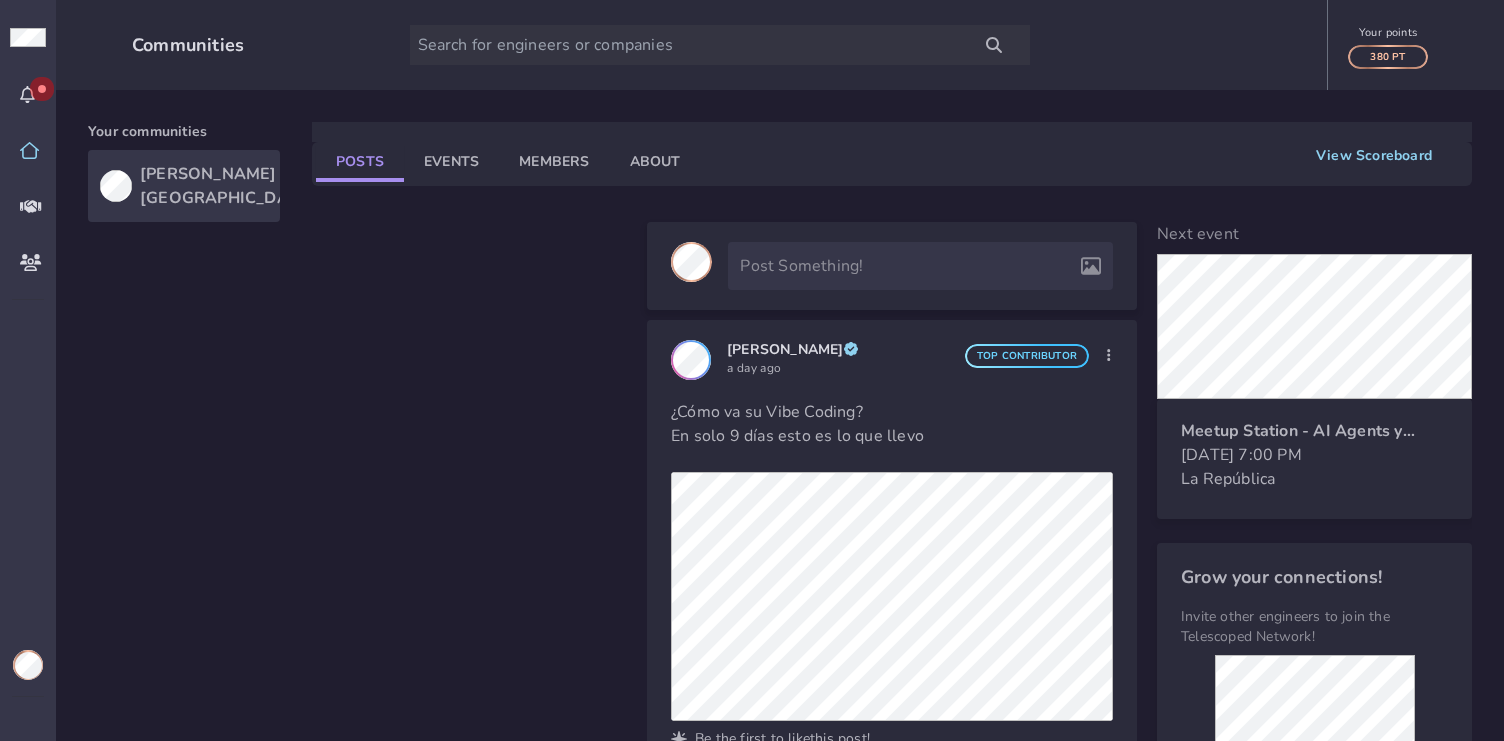 scroll, scrollTop: 0, scrollLeft: 0, axis: both 